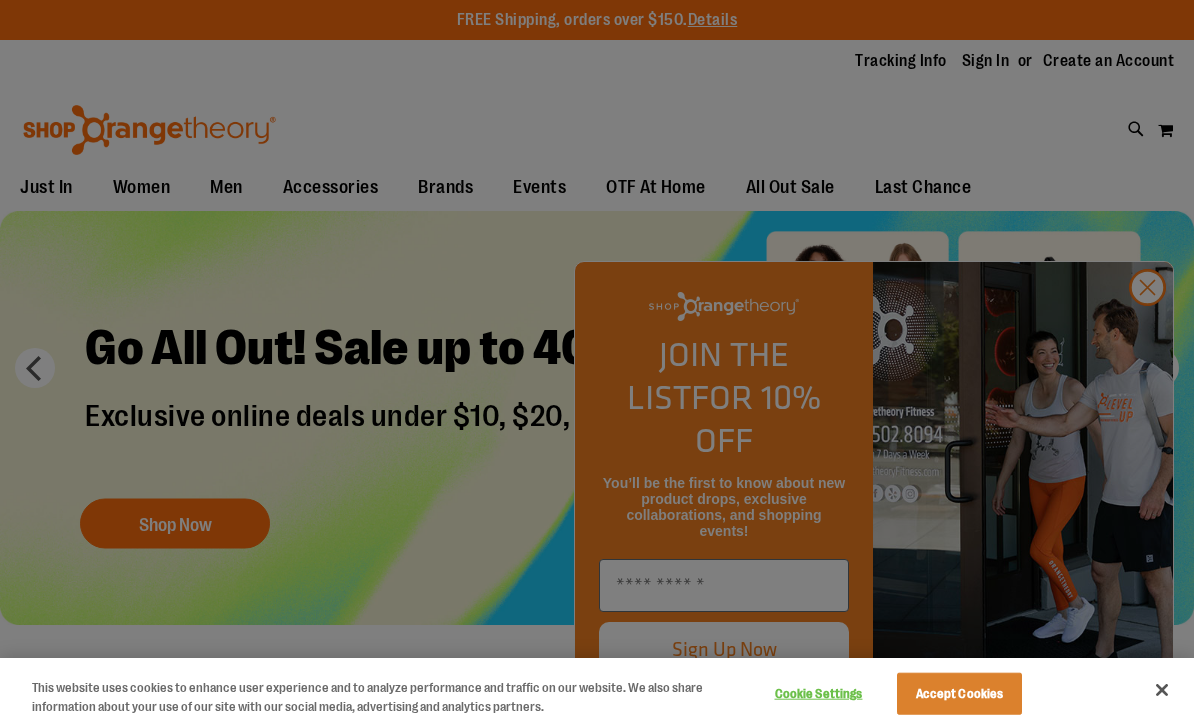 scroll, scrollTop: 0, scrollLeft: 0, axis: both 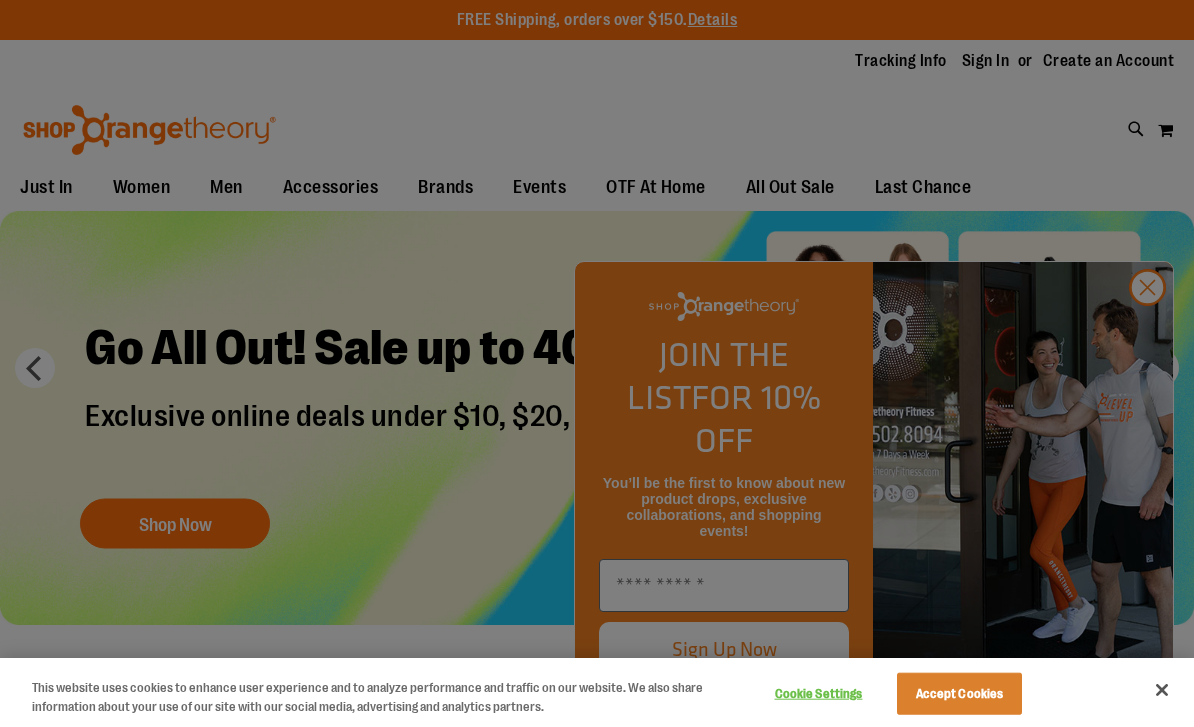 click at bounding box center [597, 363] 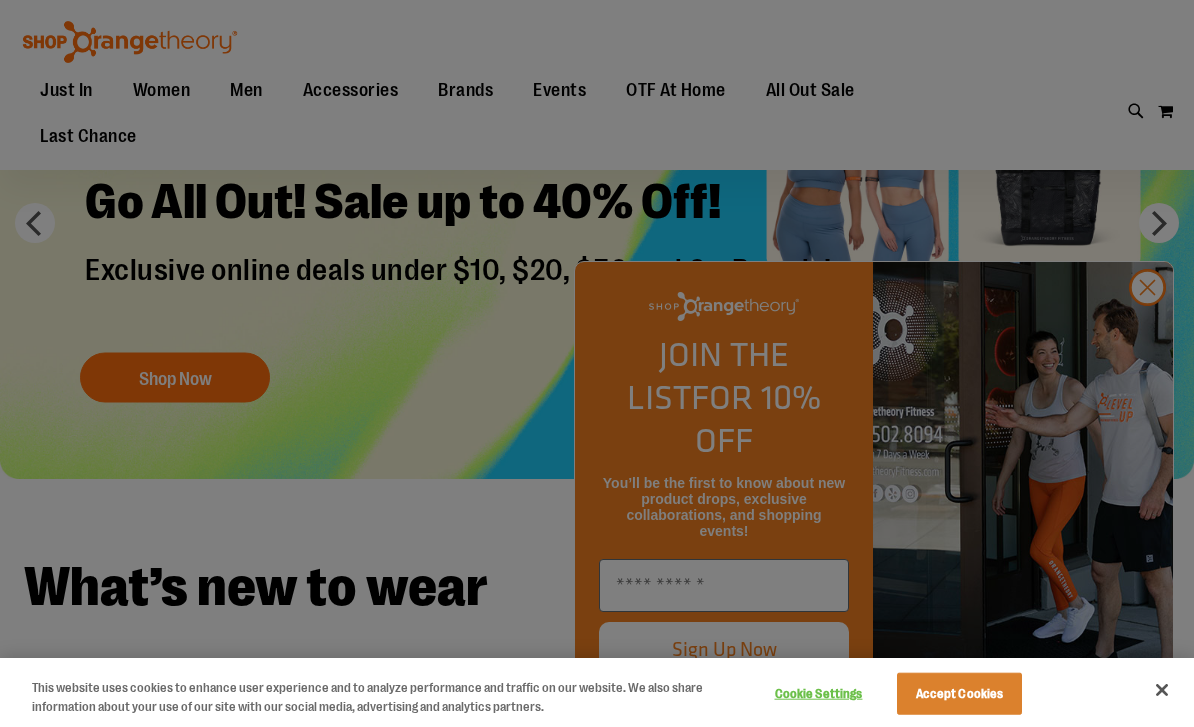 scroll, scrollTop: 167, scrollLeft: 0, axis: vertical 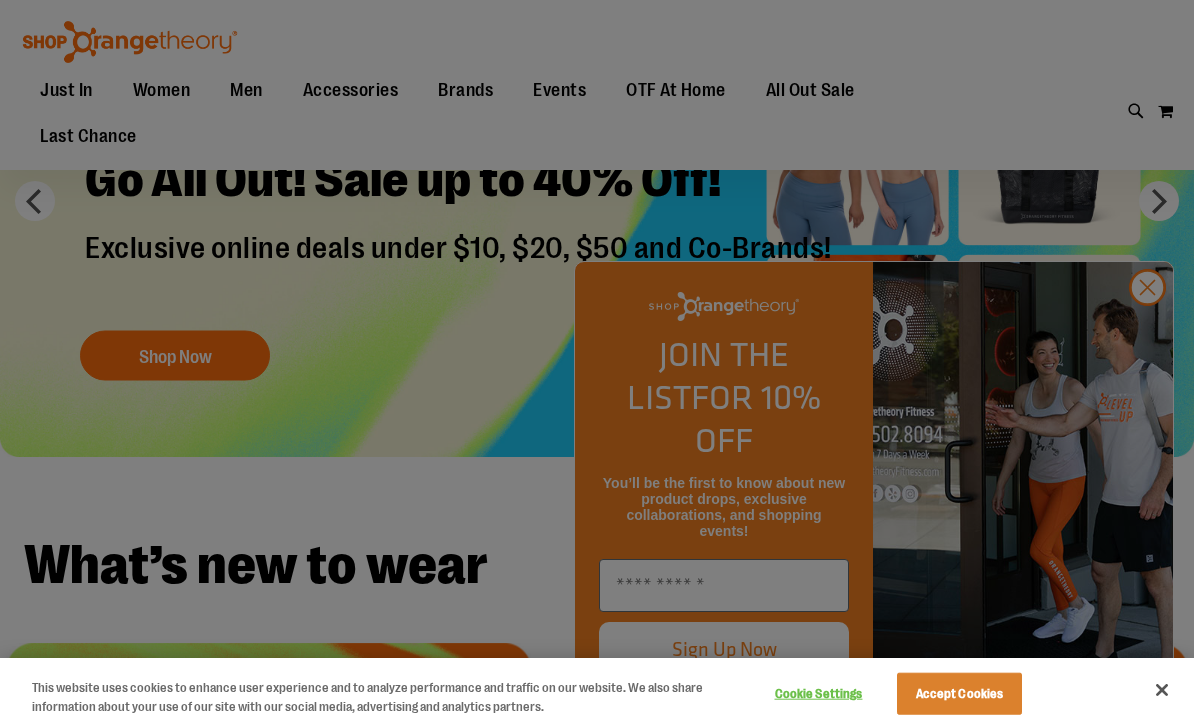 click at bounding box center (597, 363) 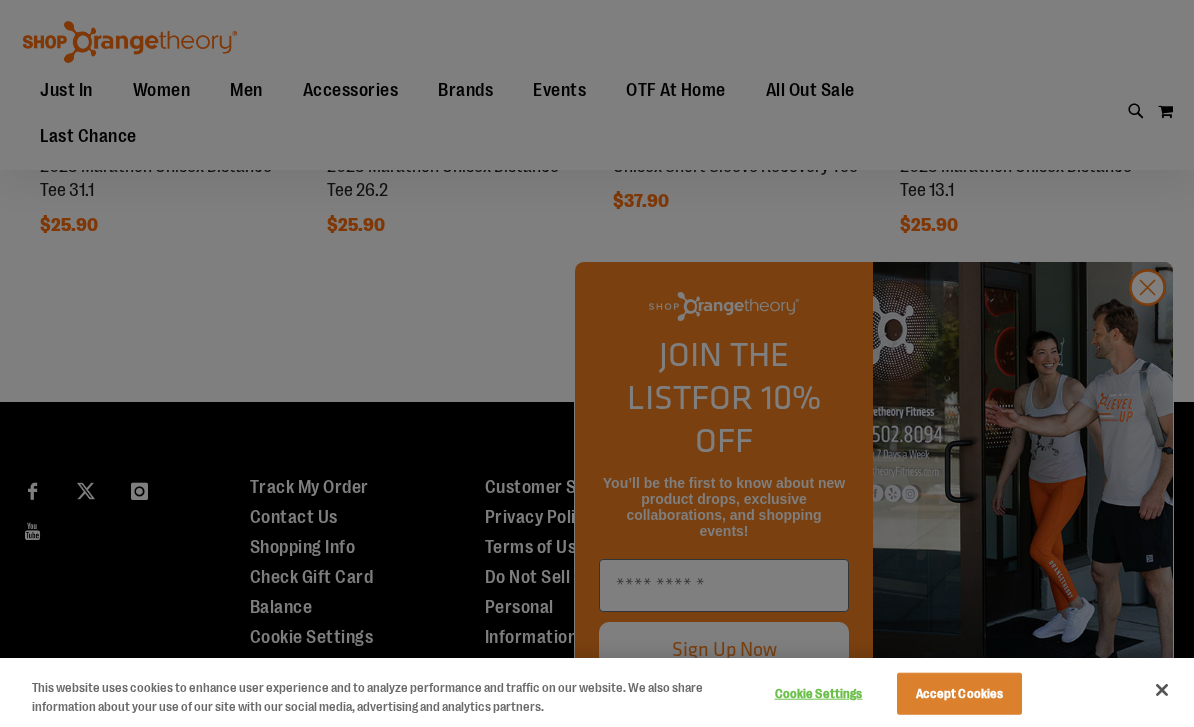 scroll, scrollTop: 1768, scrollLeft: 0, axis: vertical 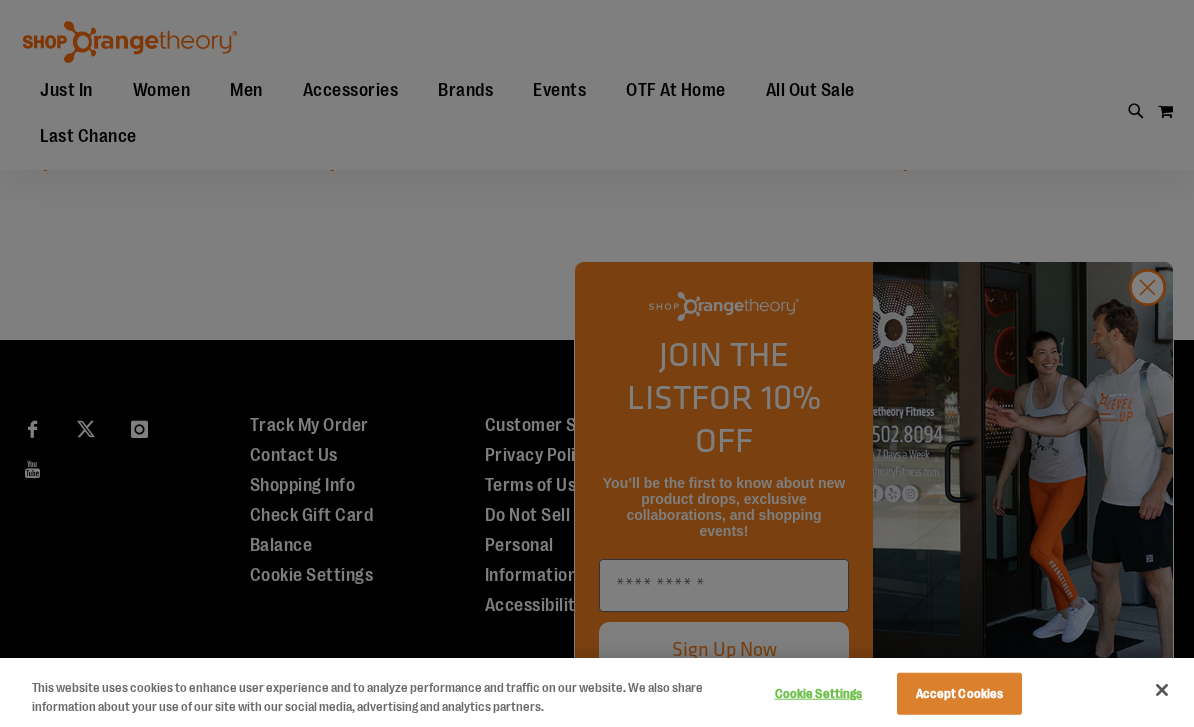 click at bounding box center [597, 363] 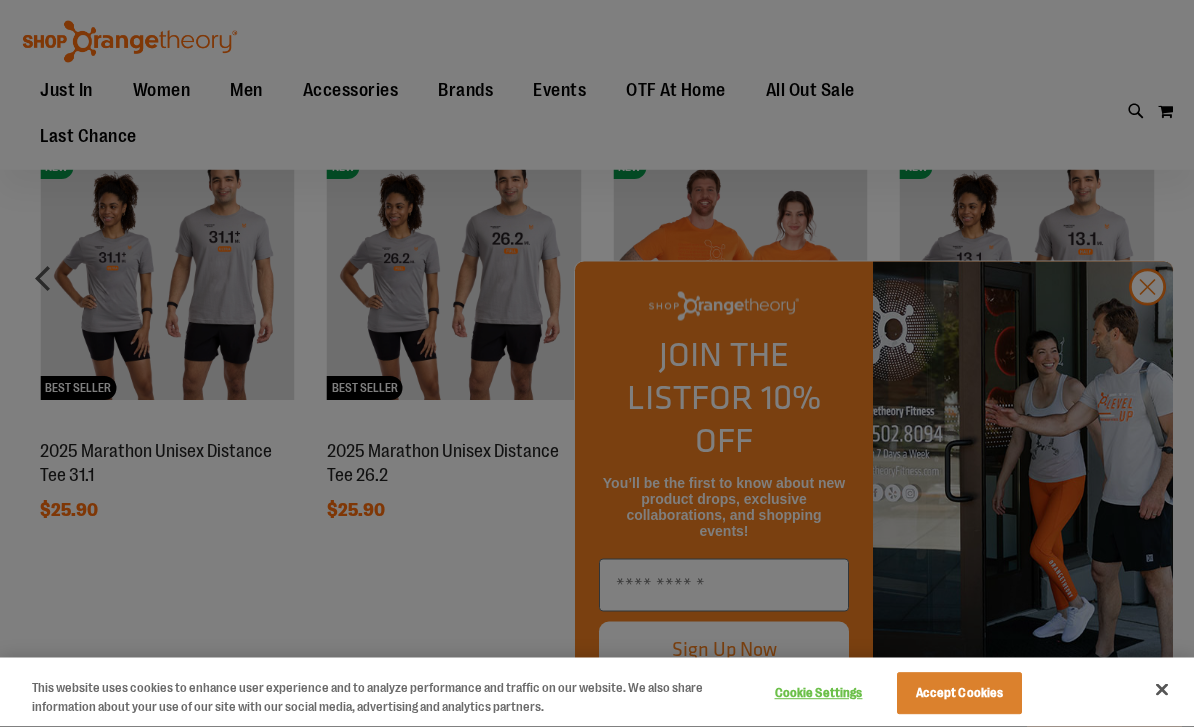 scroll, scrollTop: 1174, scrollLeft: 0, axis: vertical 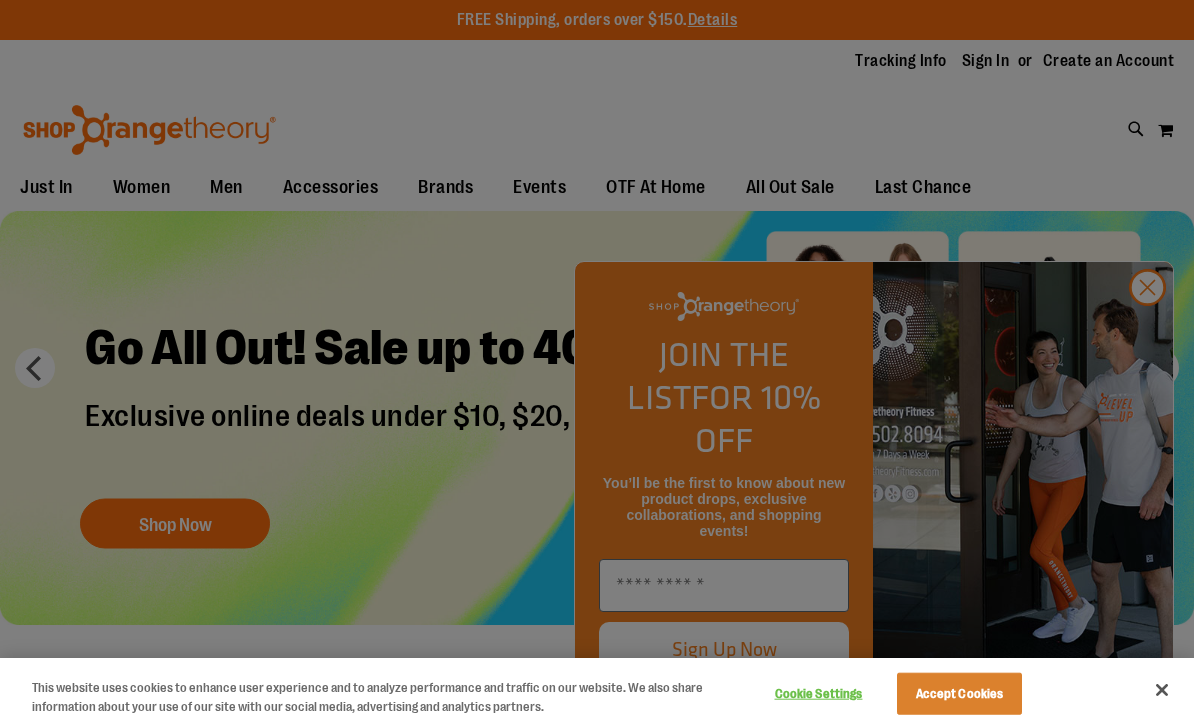 click at bounding box center (597, 363) 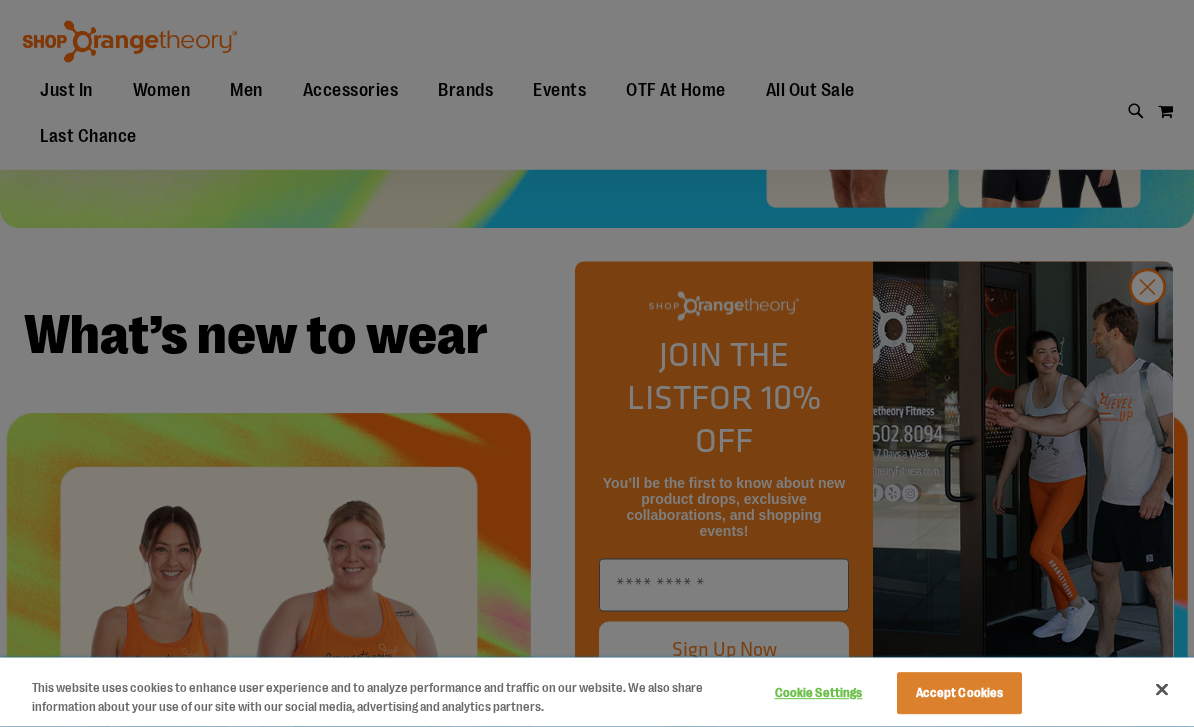 click on "Accept Cookies" at bounding box center (959, 694) 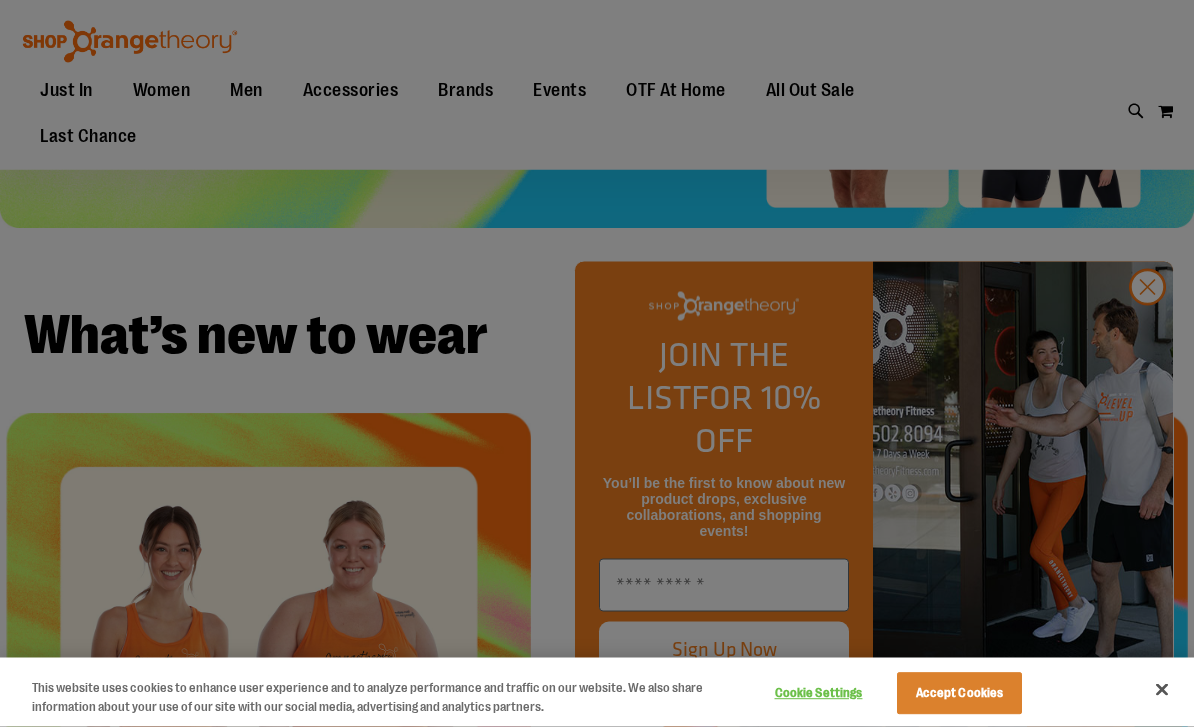 scroll, scrollTop: 397, scrollLeft: 0, axis: vertical 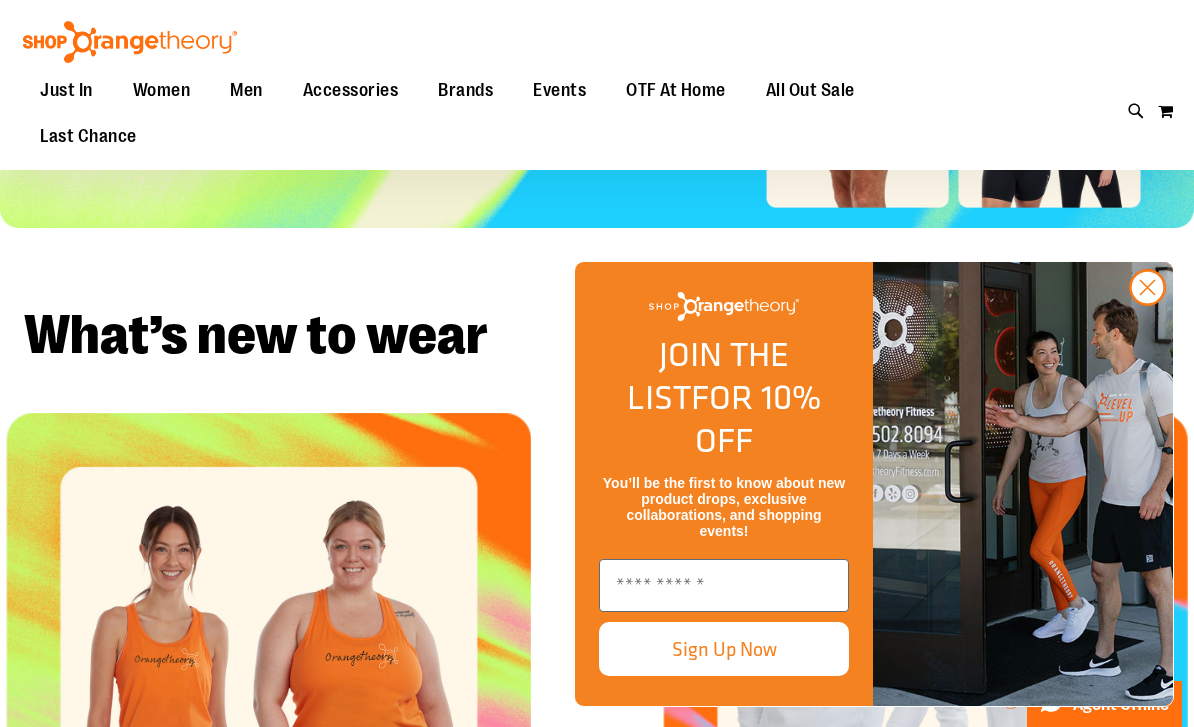 click 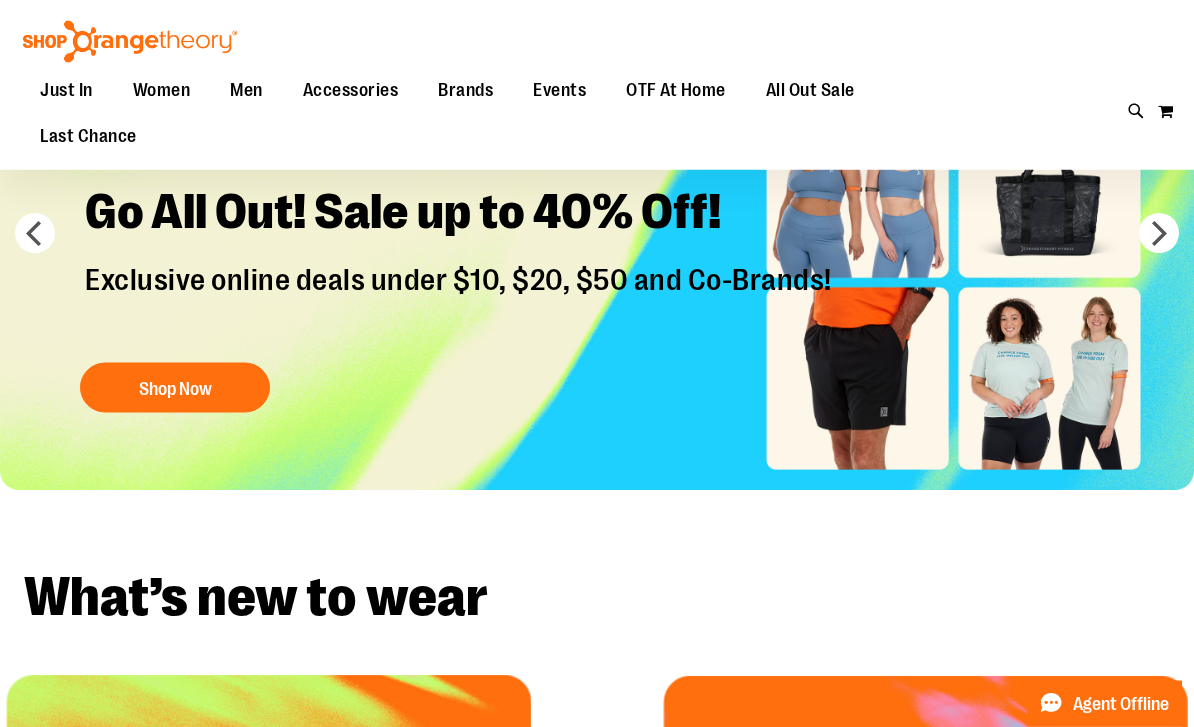 scroll, scrollTop: 79, scrollLeft: 0, axis: vertical 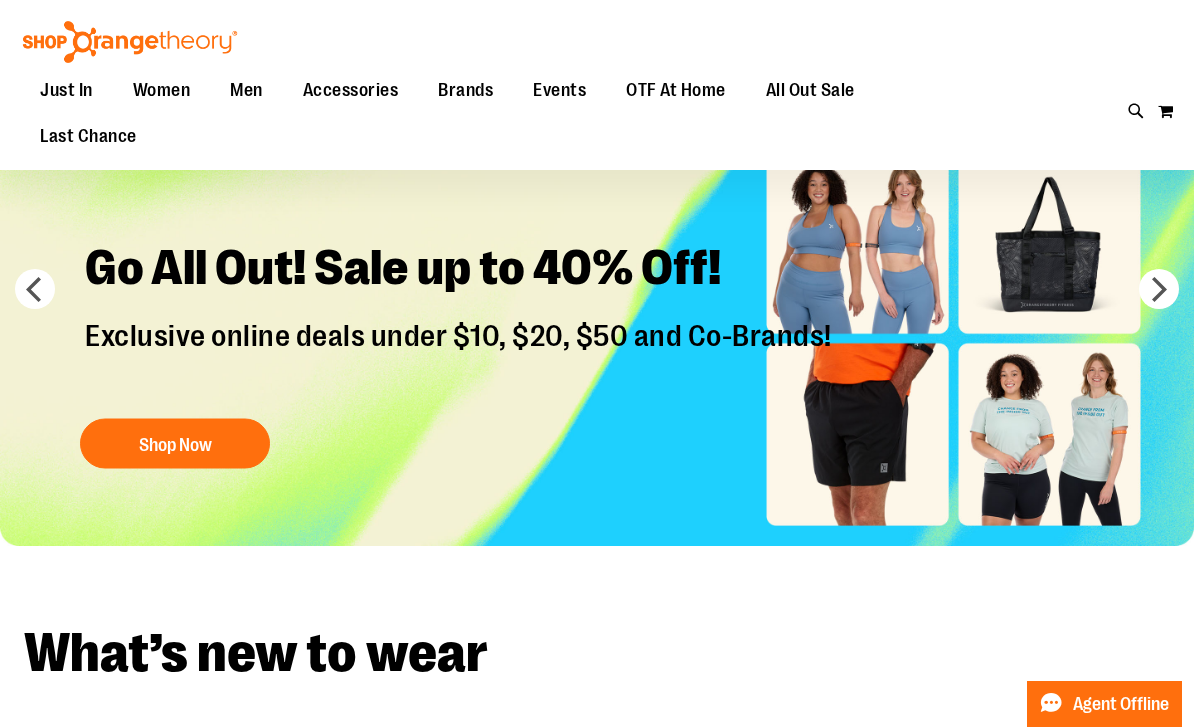 click on "OTF At Home" at bounding box center (676, 90) 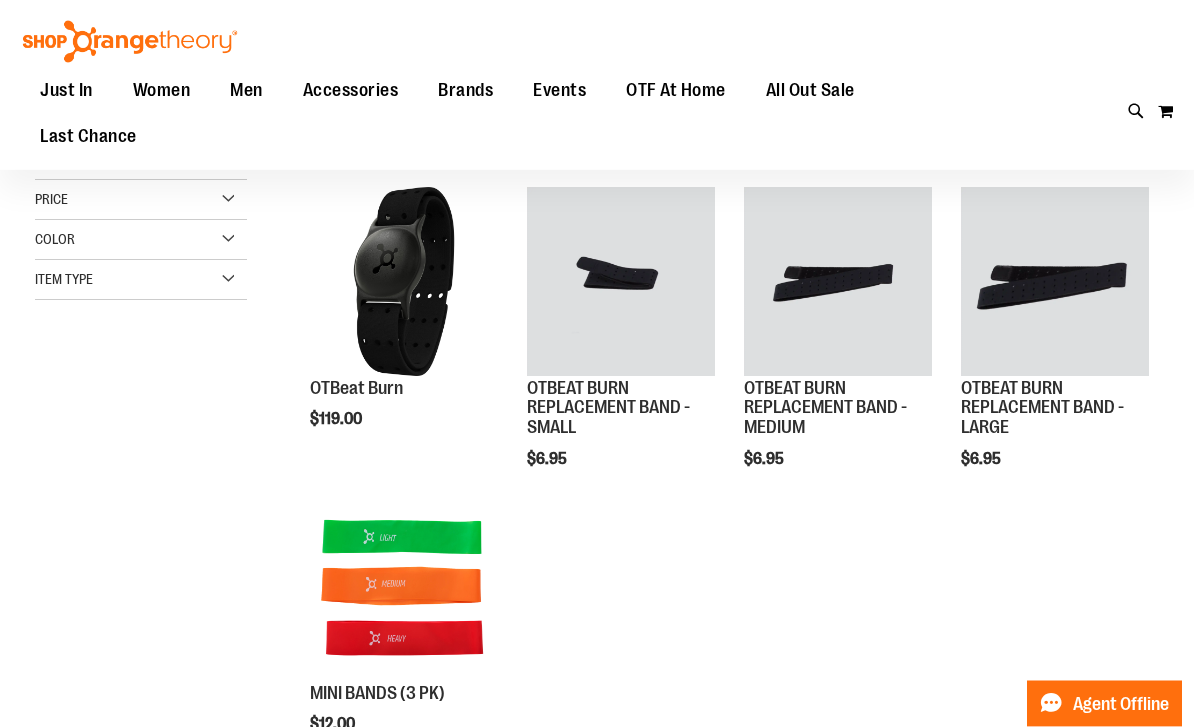 scroll, scrollTop: 209, scrollLeft: 0, axis: vertical 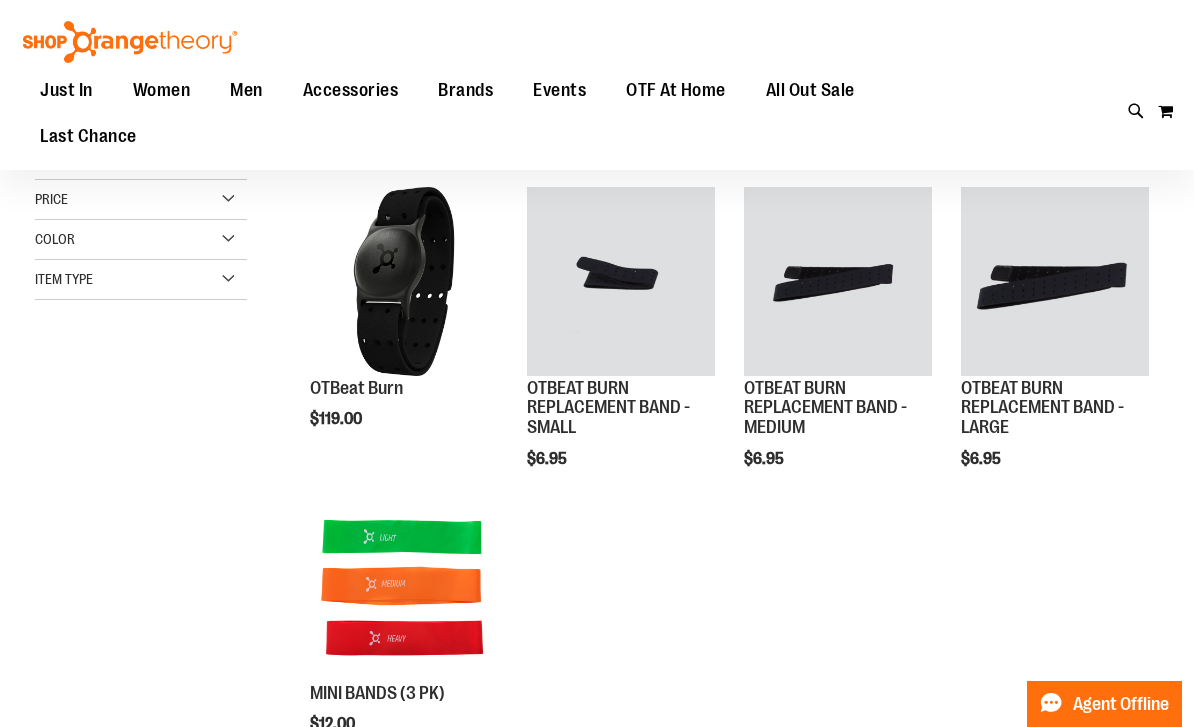 click at bounding box center [404, 281] 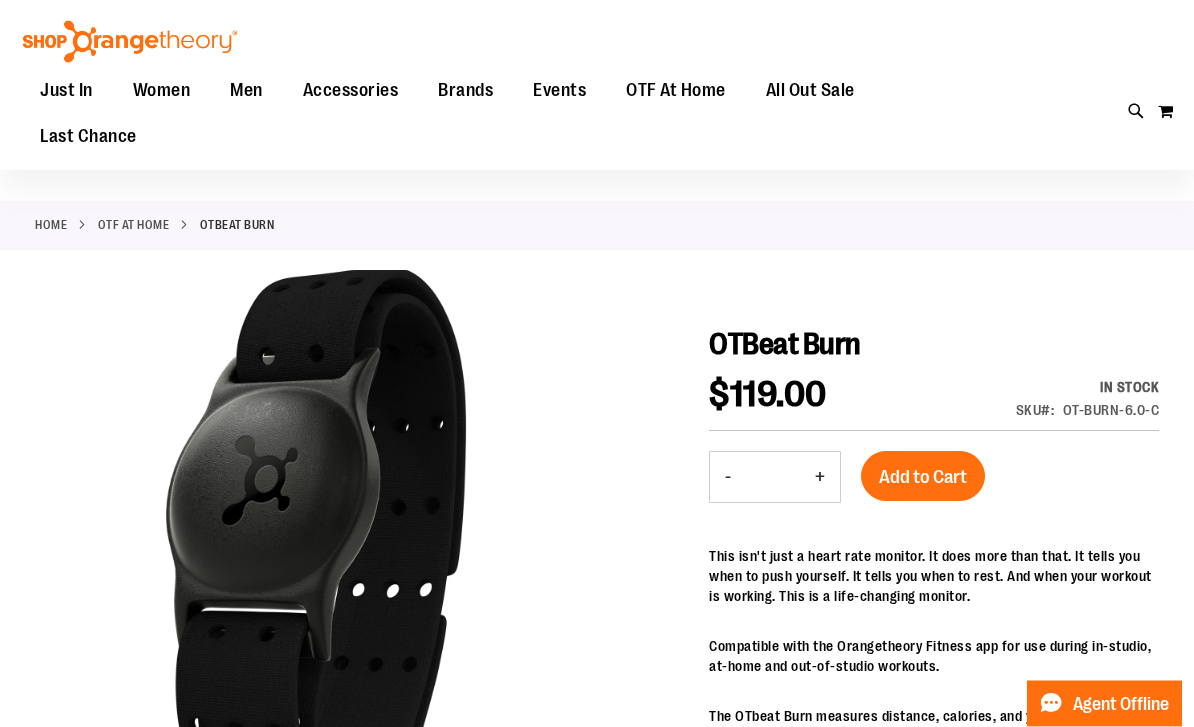 scroll, scrollTop: 0, scrollLeft: 0, axis: both 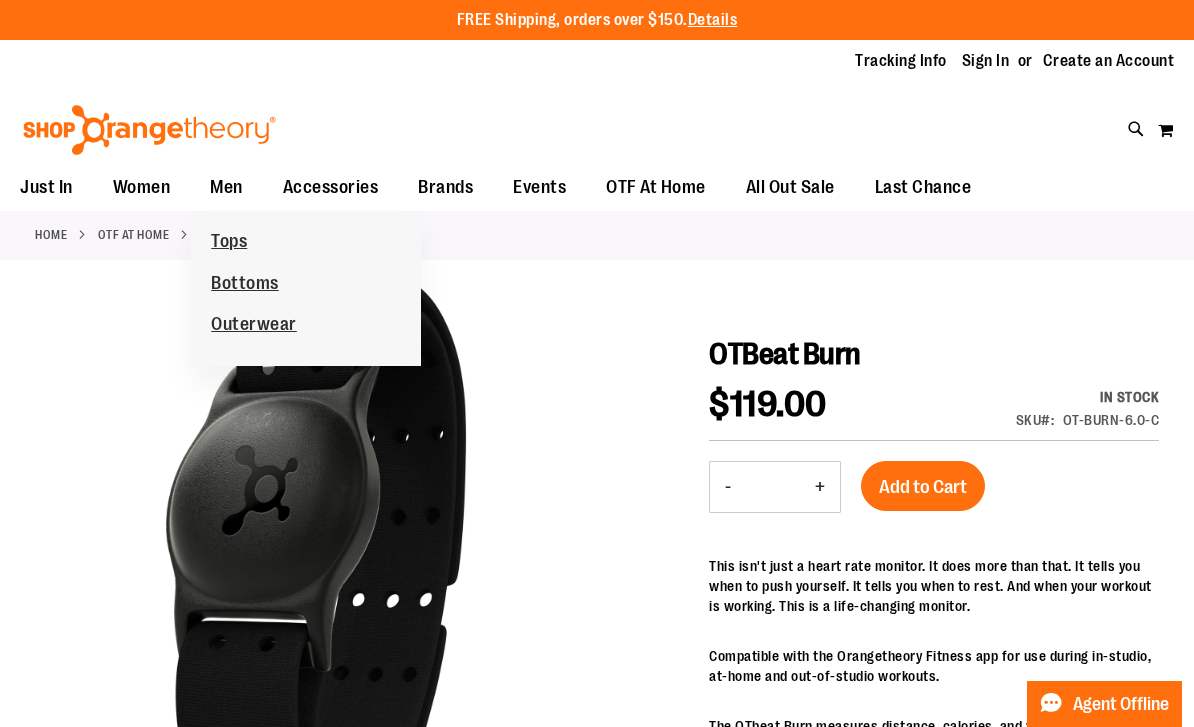click on "Tops" at bounding box center (229, 243) 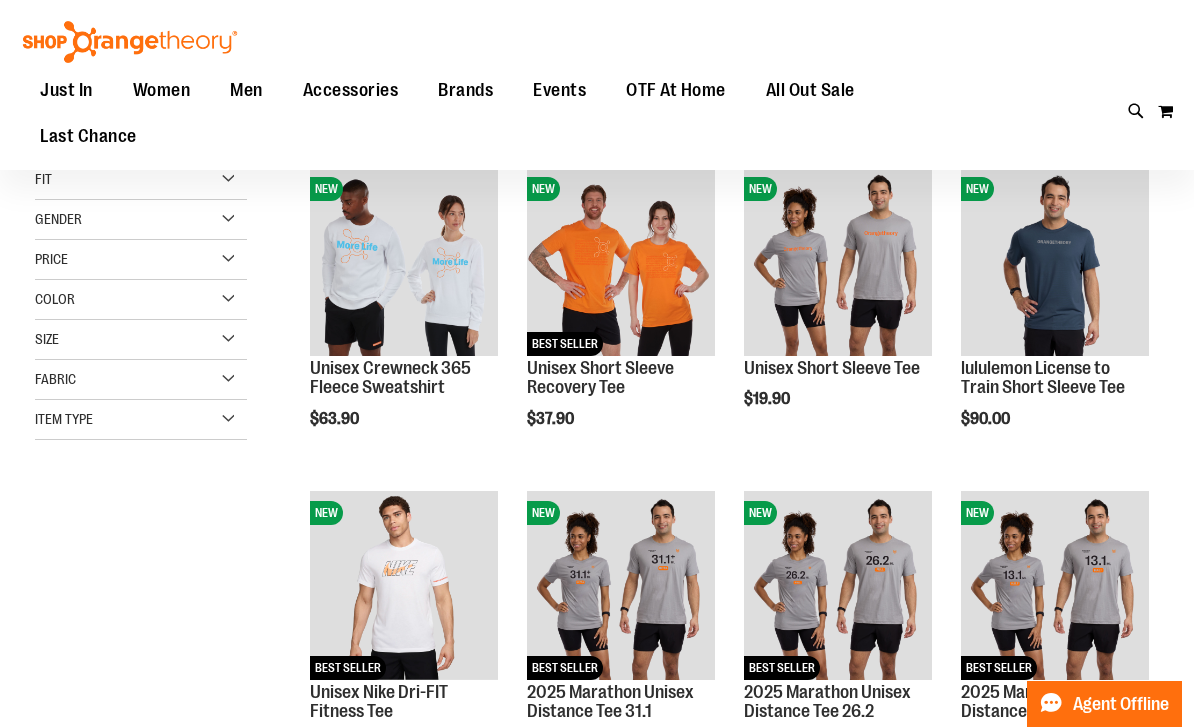 scroll, scrollTop: 0, scrollLeft: 0, axis: both 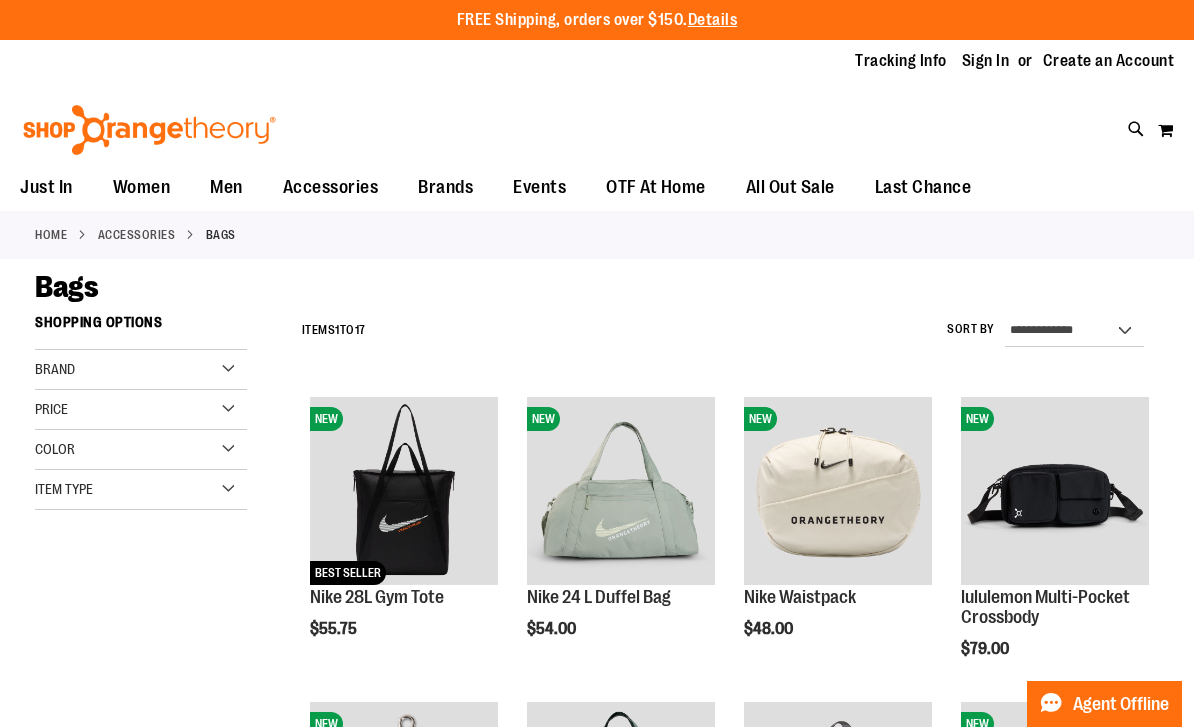 click on "Events" at bounding box center [539, 187] 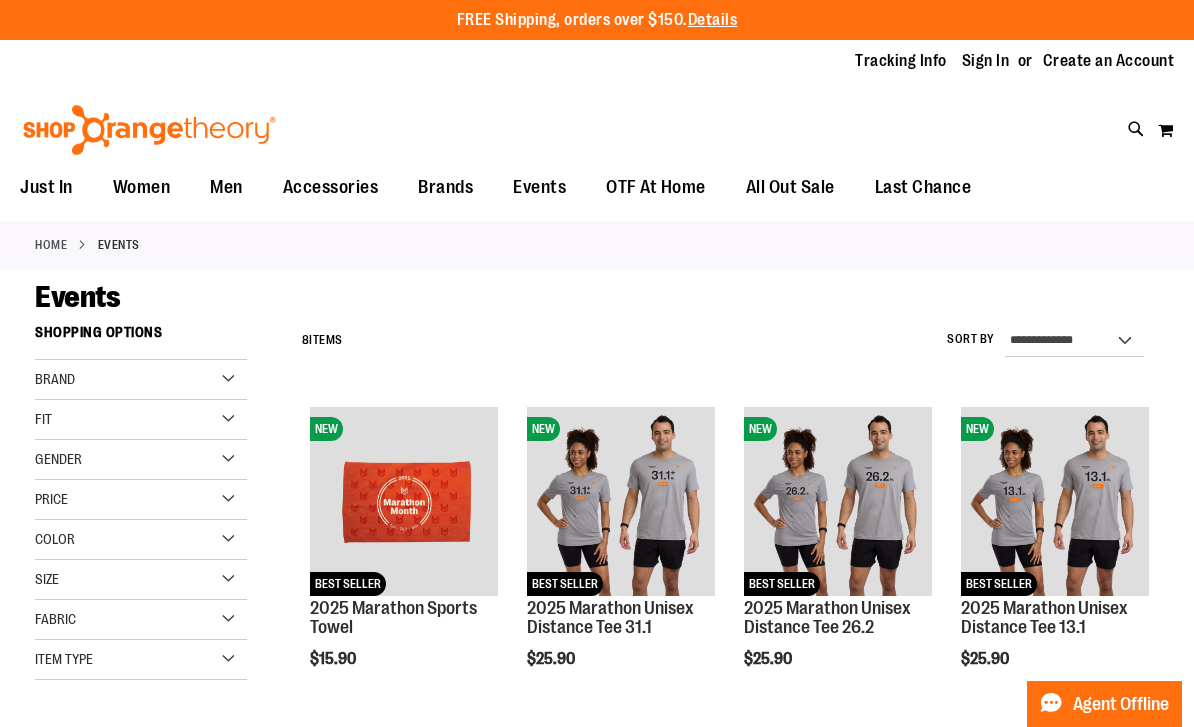 scroll, scrollTop: 0, scrollLeft: 0, axis: both 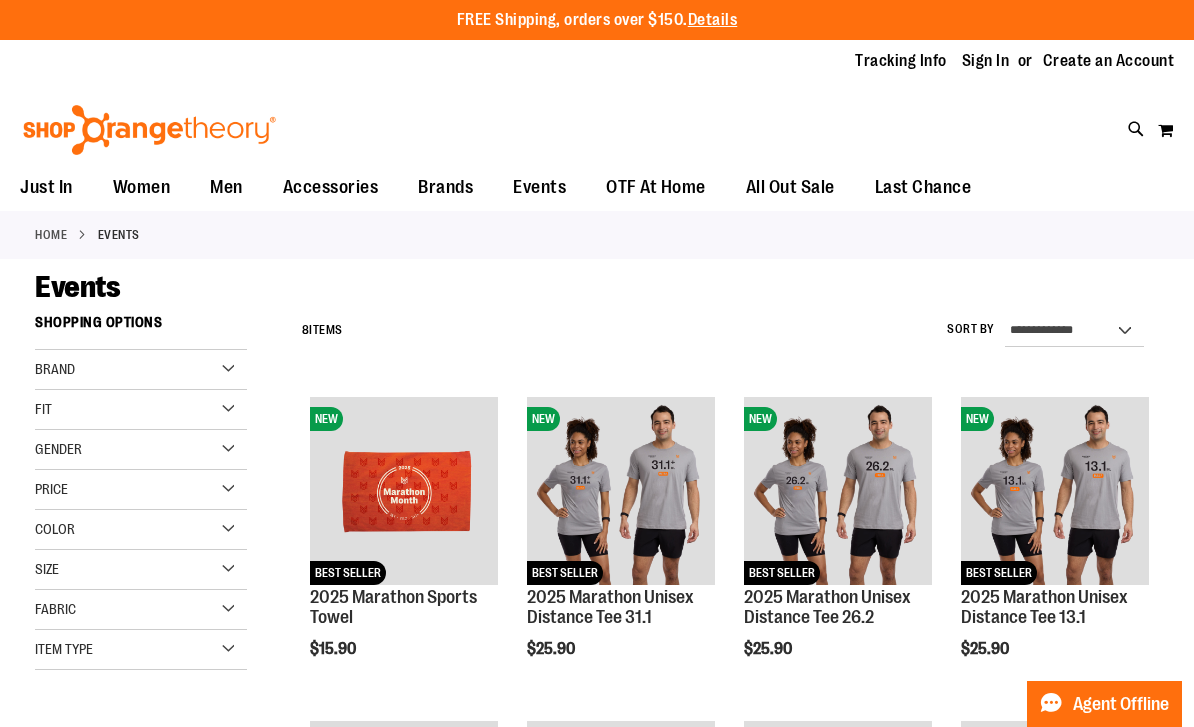 click on "OTF At Home" at bounding box center [656, 187] 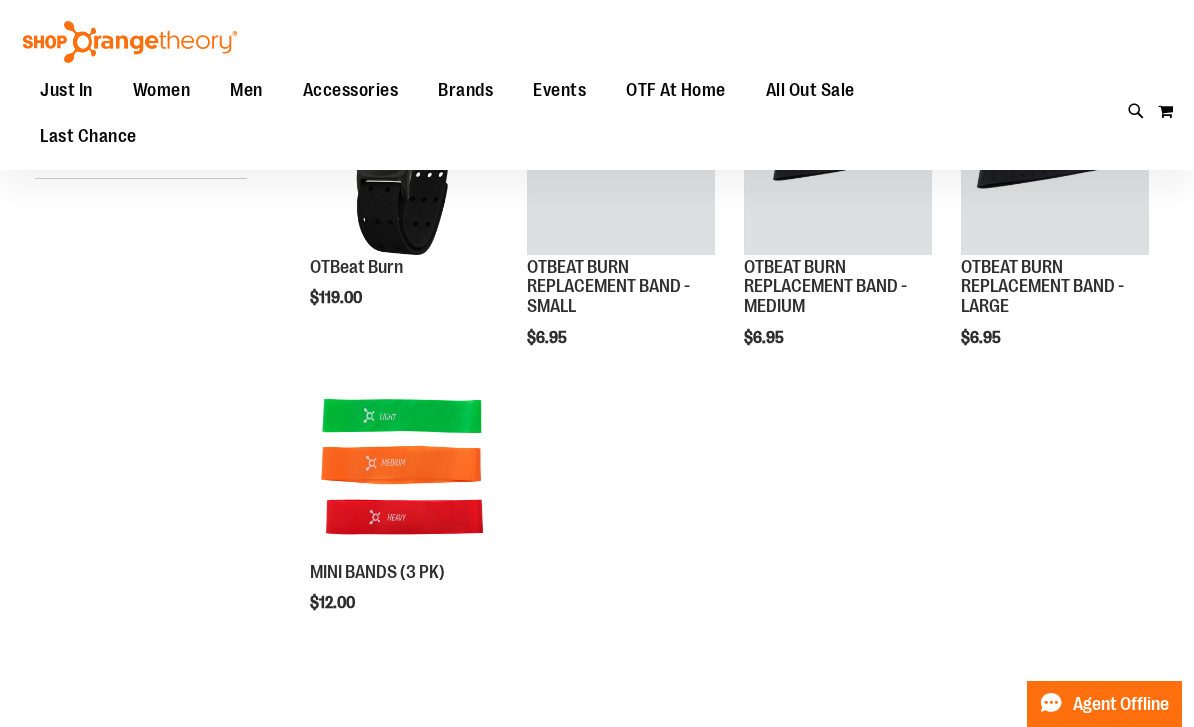 scroll, scrollTop: 119, scrollLeft: 0, axis: vertical 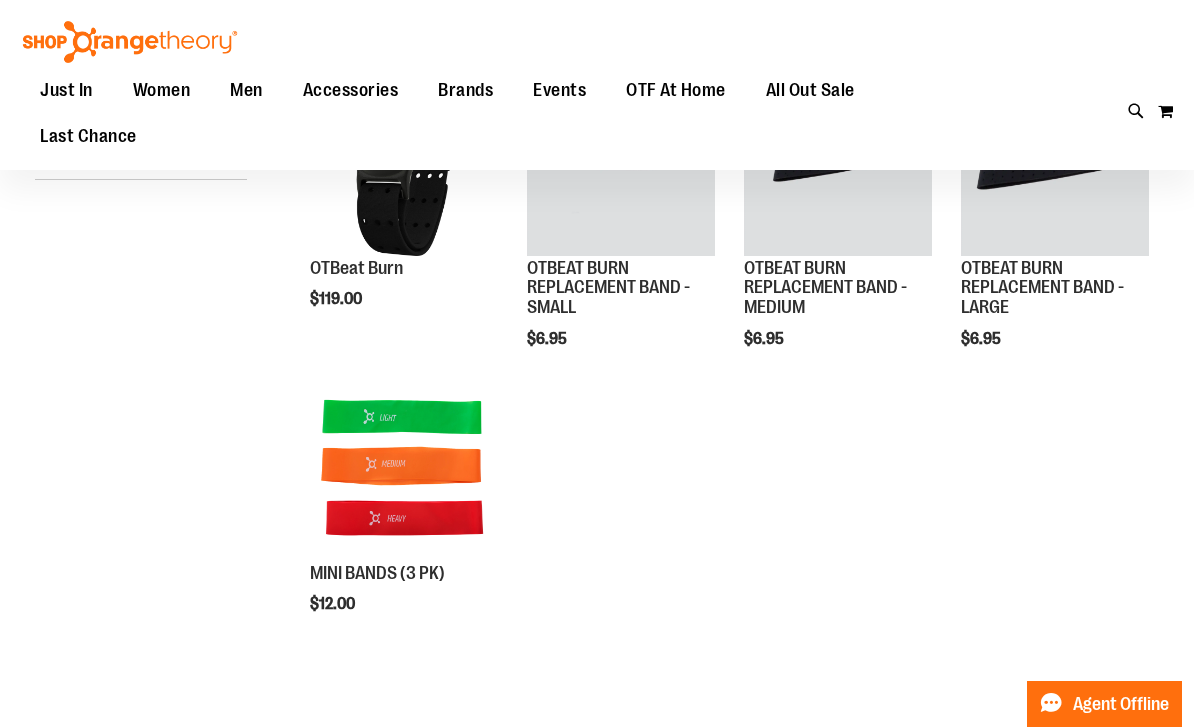 click at bounding box center [404, 466] 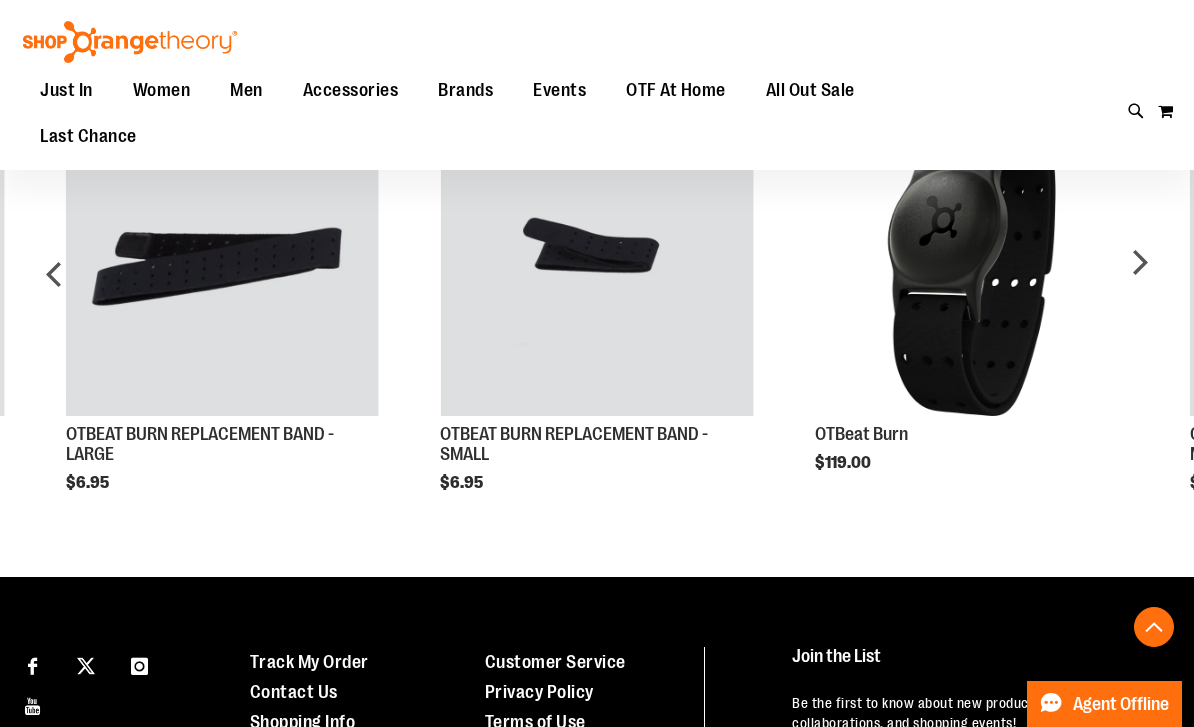scroll, scrollTop: 828, scrollLeft: 0, axis: vertical 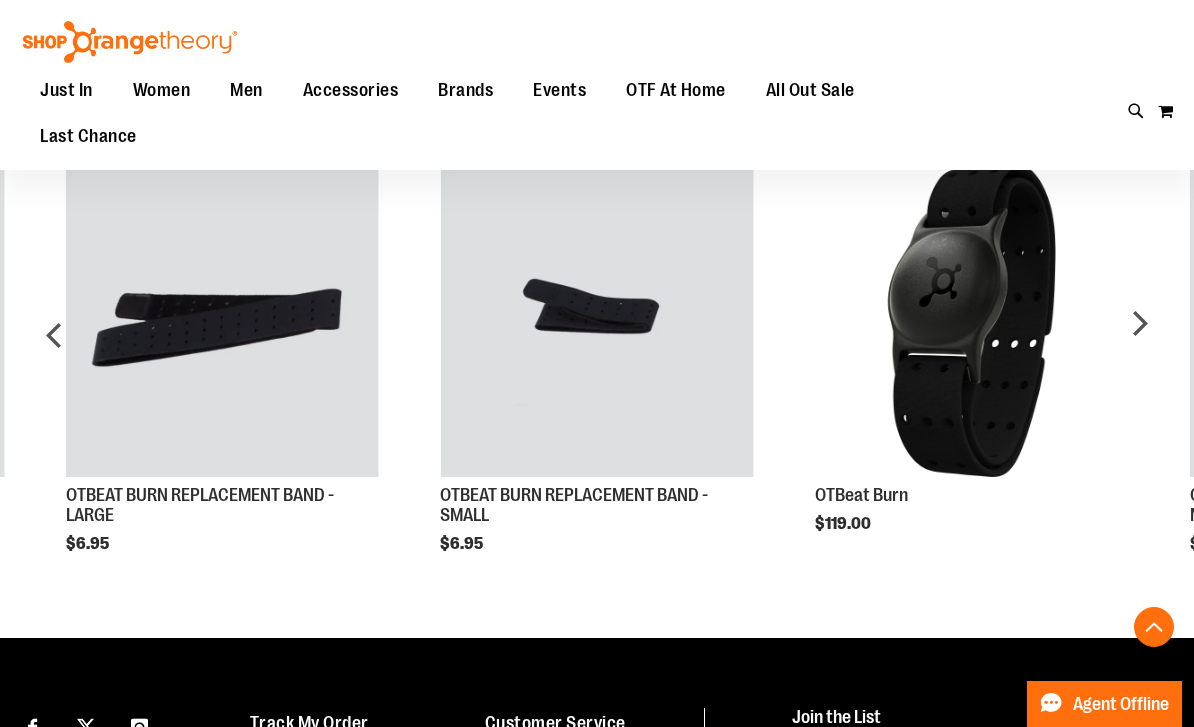 click on "next" at bounding box center [1139, 342] 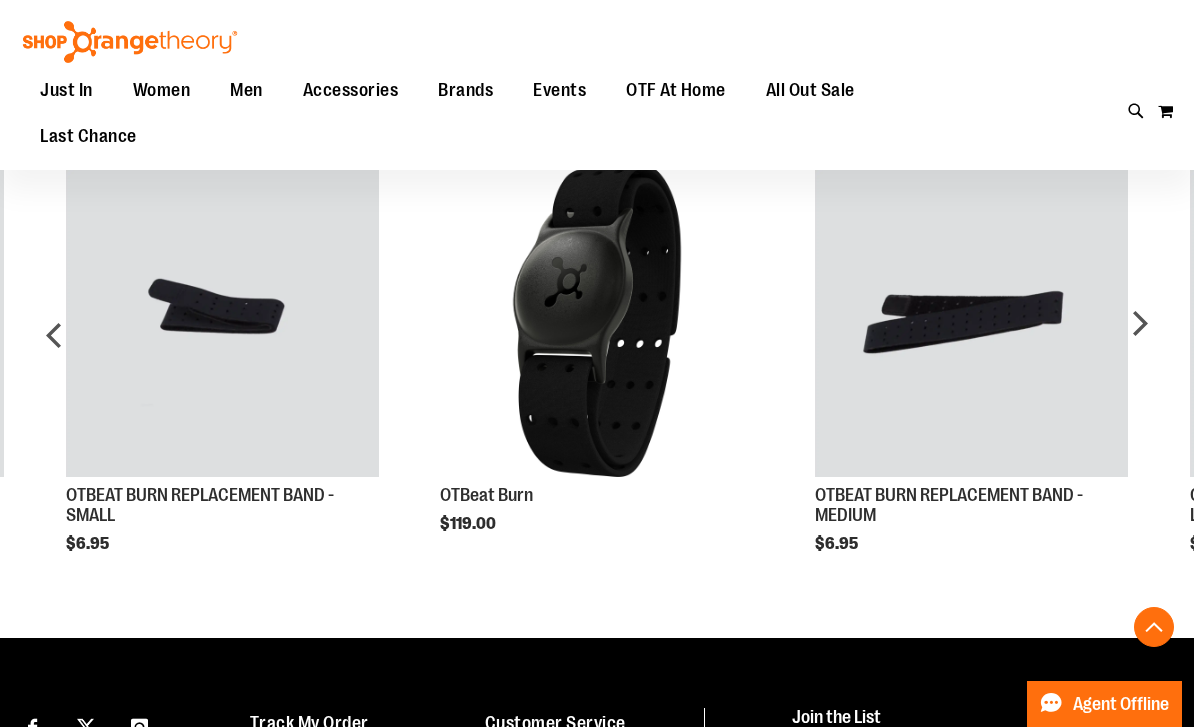 click on "next" at bounding box center [1139, 342] 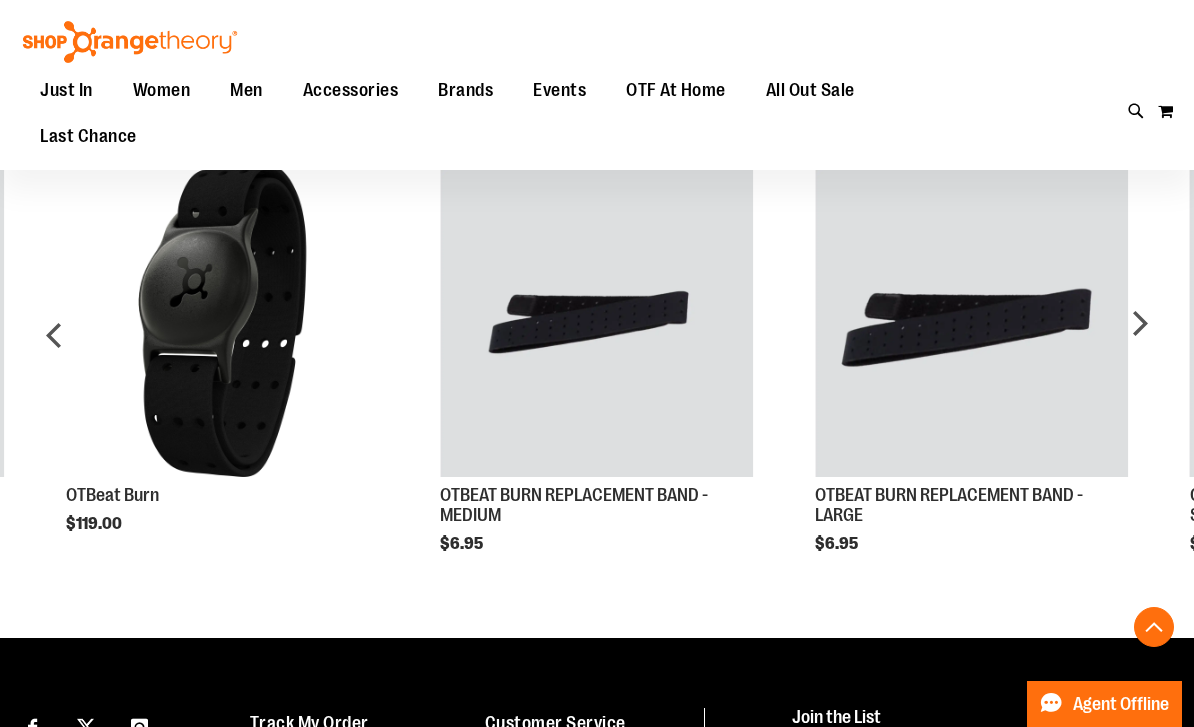 click on "next" at bounding box center (1139, 342) 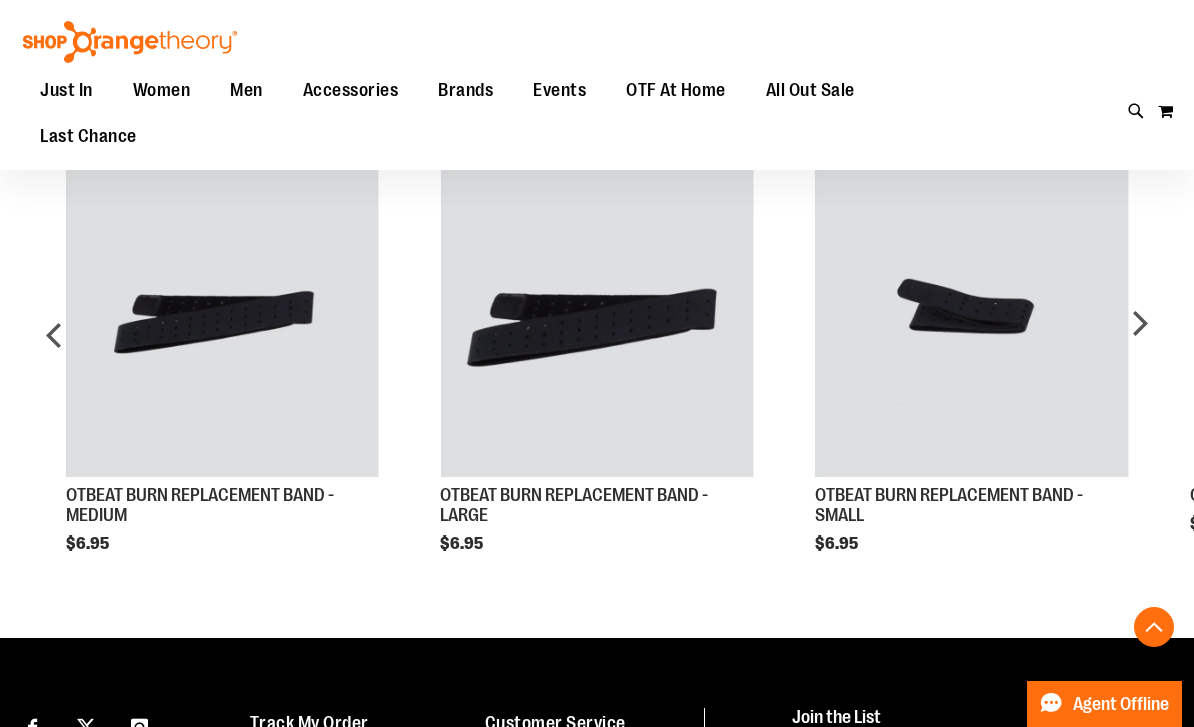 click on "next" at bounding box center (1139, 342) 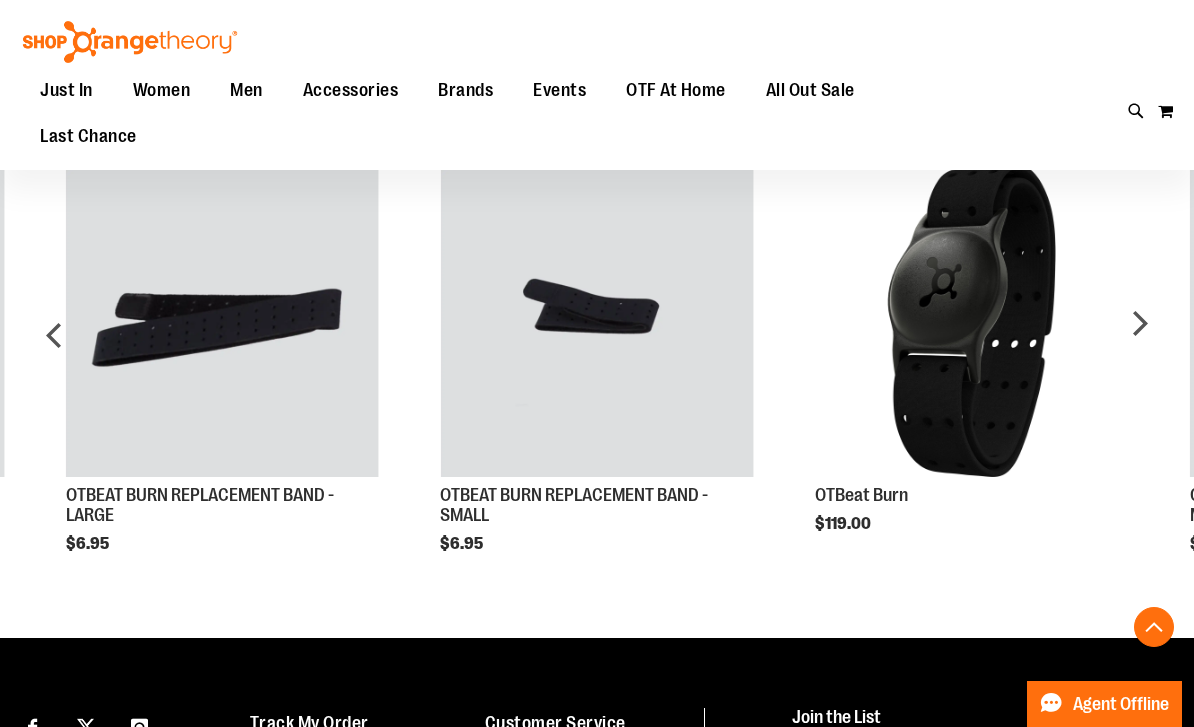 click on "next" at bounding box center (1139, 342) 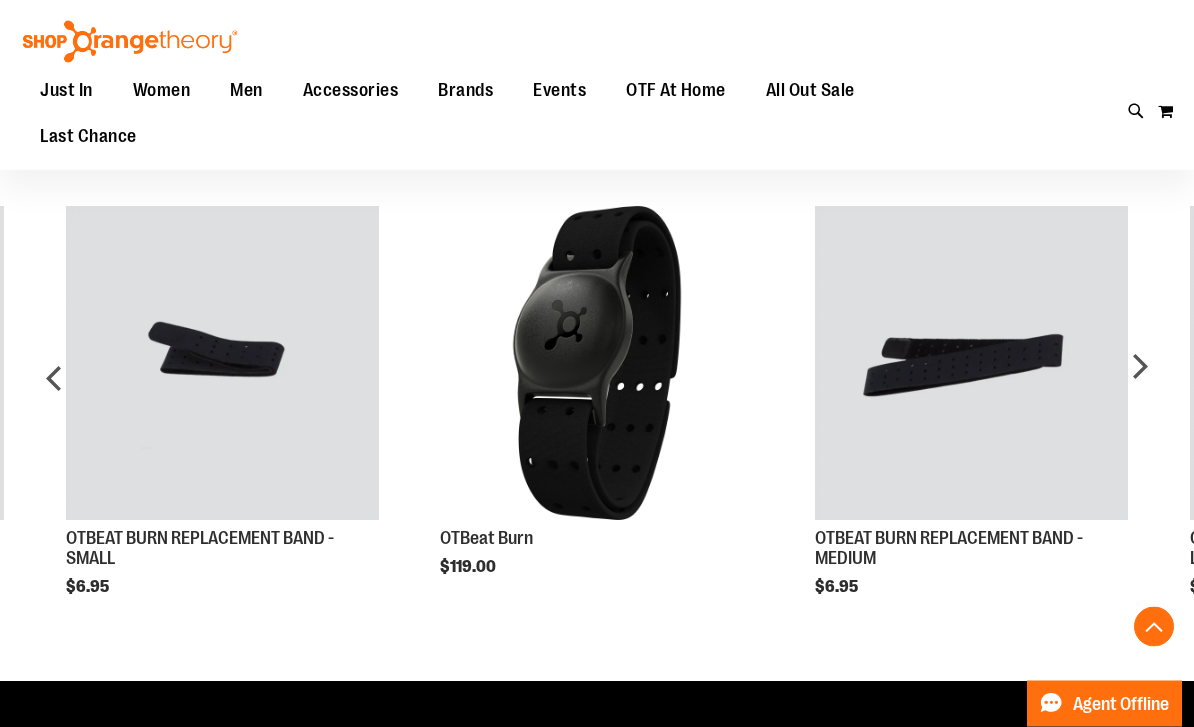 scroll, scrollTop: 785, scrollLeft: 0, axis: vertical 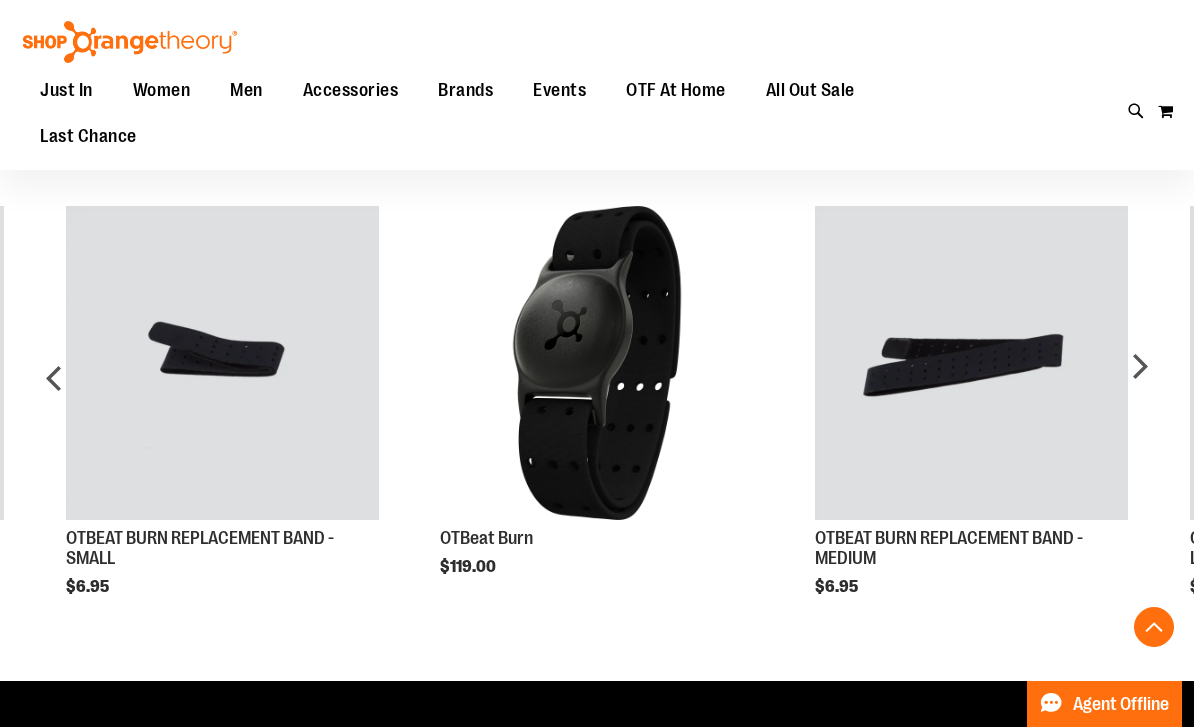 click at bounding box center (596, 362) 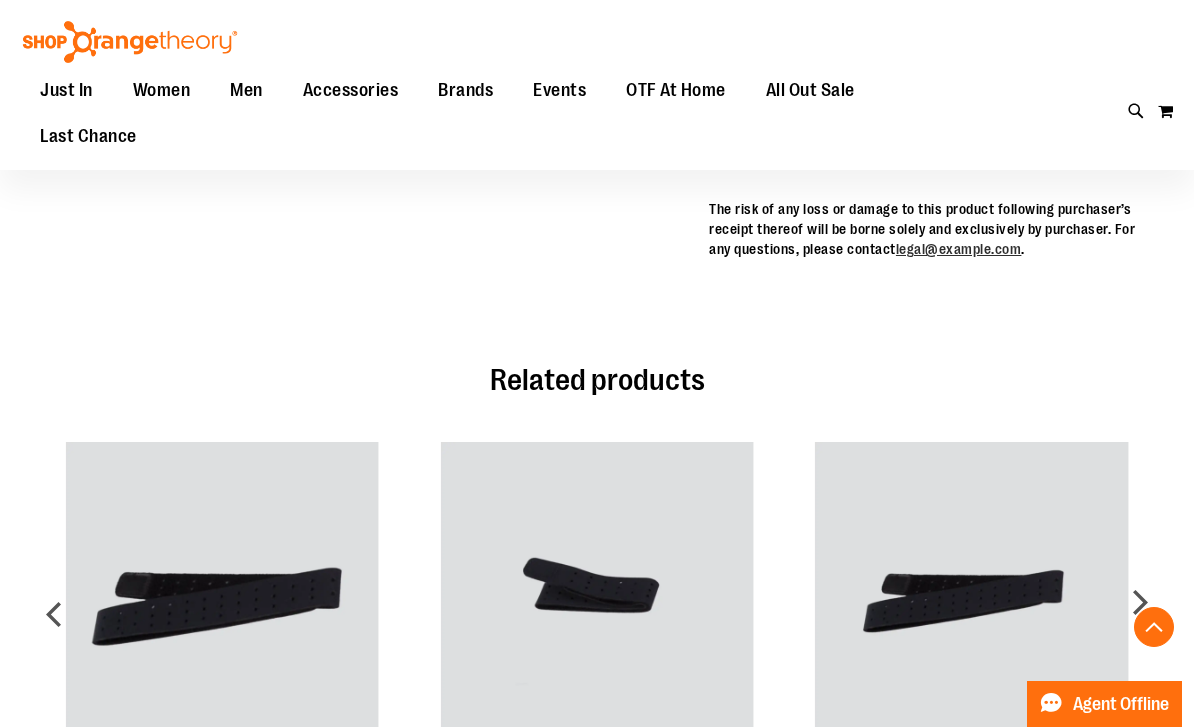 scroll, scrollTop: 944, scrollLeft: 0, axis: vertical 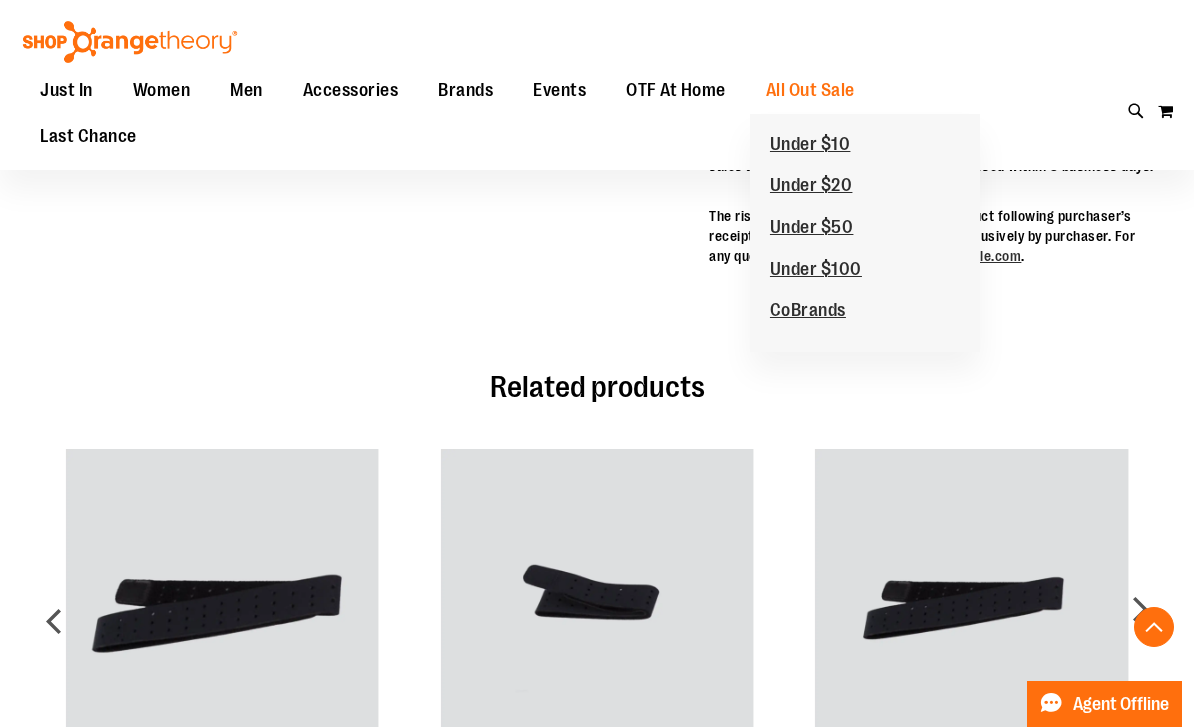 click on "CoBrands" at bounding box center (808, 312) 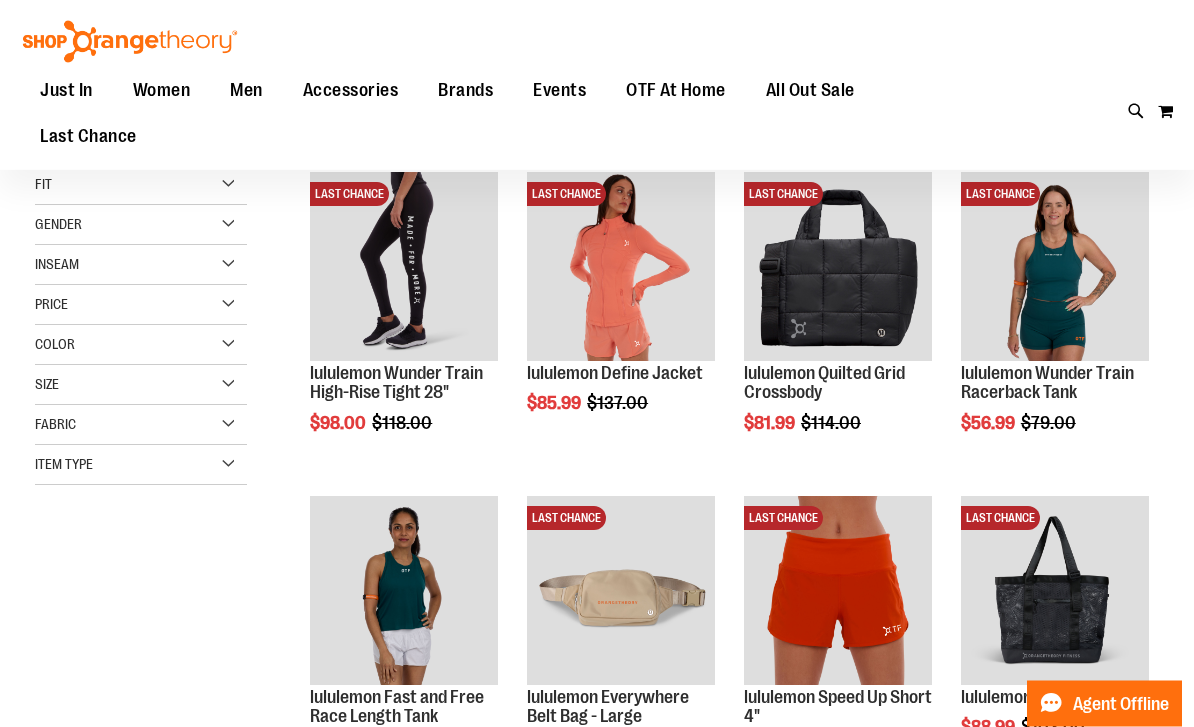 scroll, scrollTop: 0, scrollLeft: 0, axis: both 